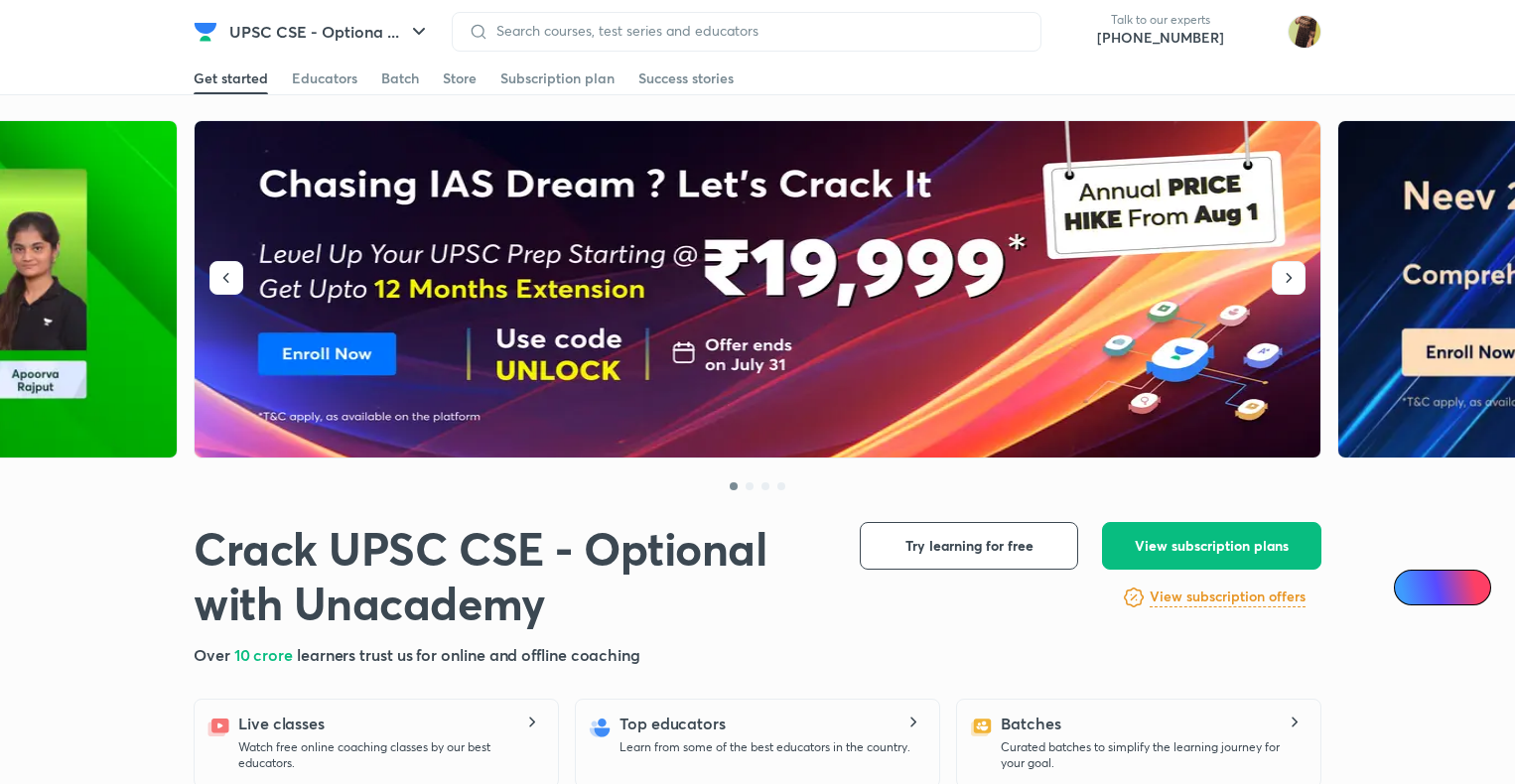 scroll, scrollTop: 0, scrollLeft: 0, axis: both 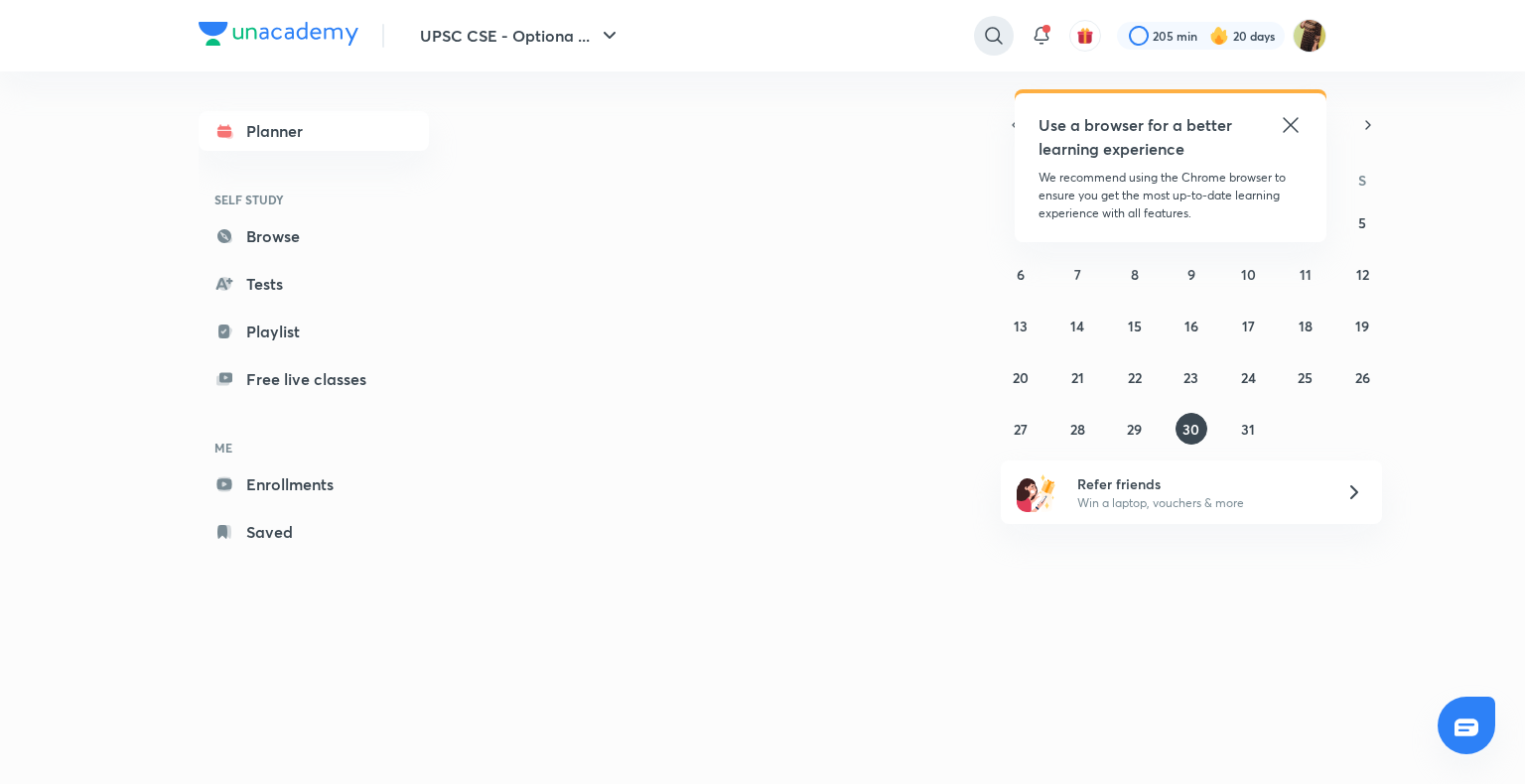 click 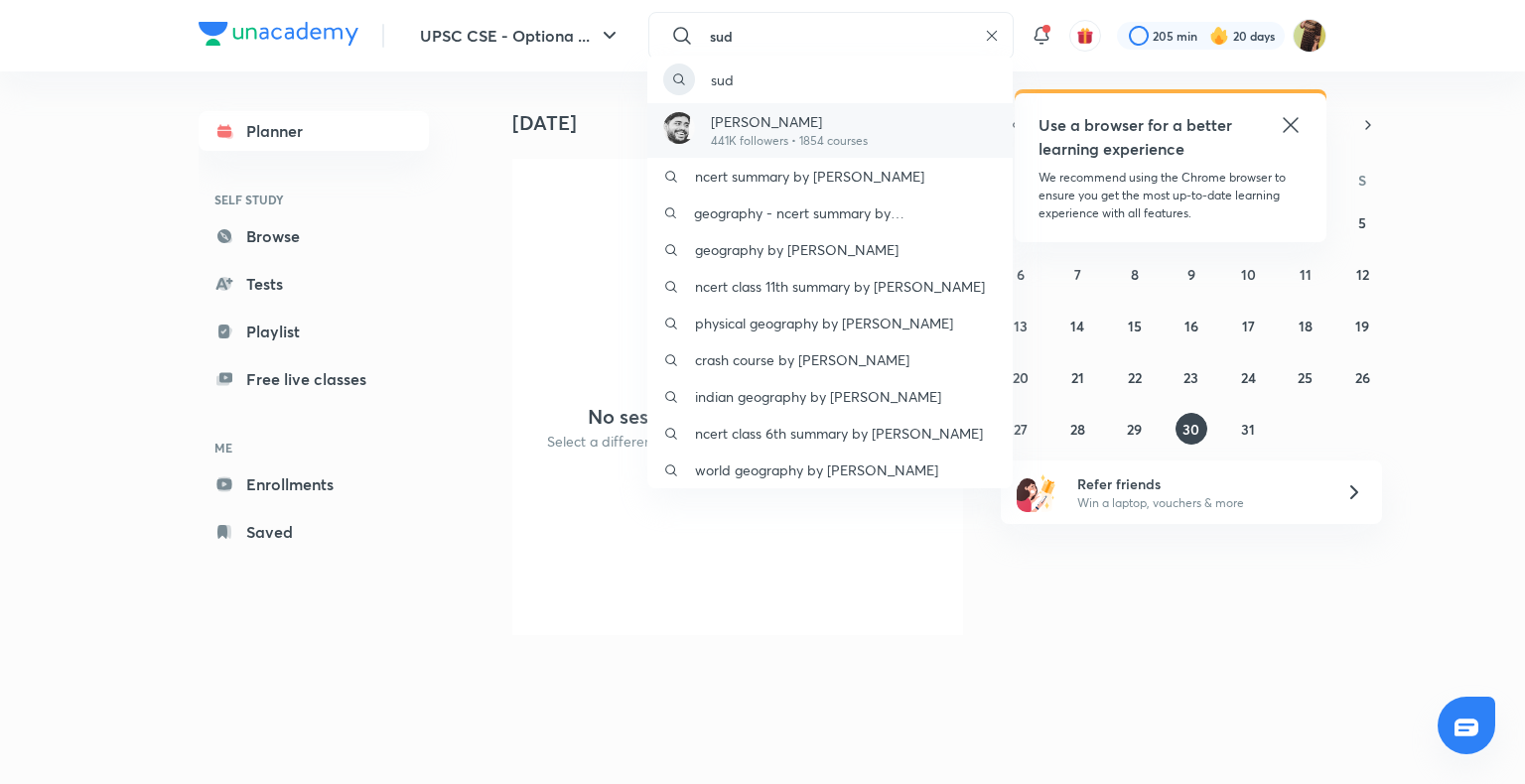 type on "sud" 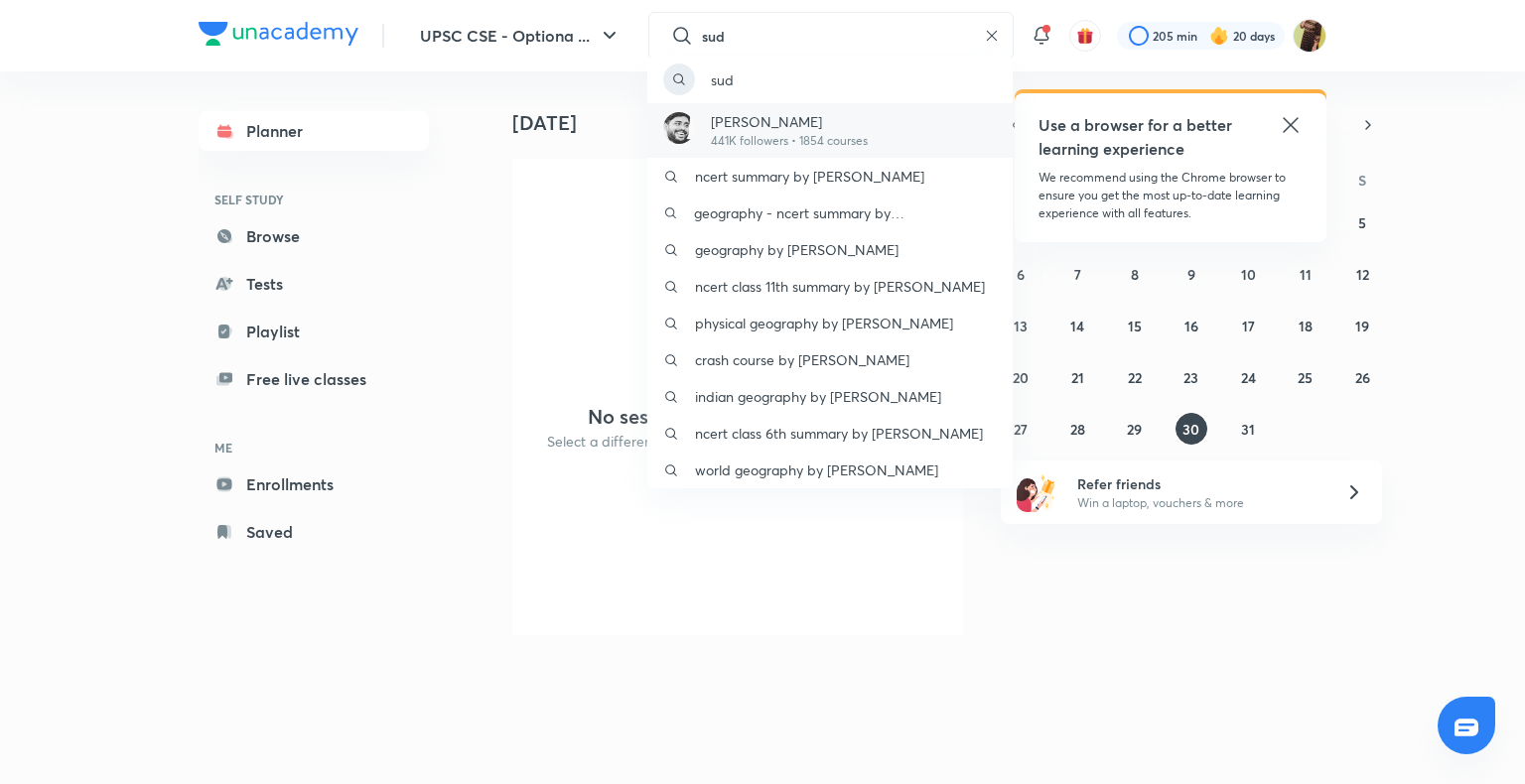 click on "[PERSON_NAME]" at bounding box center (789, 121) 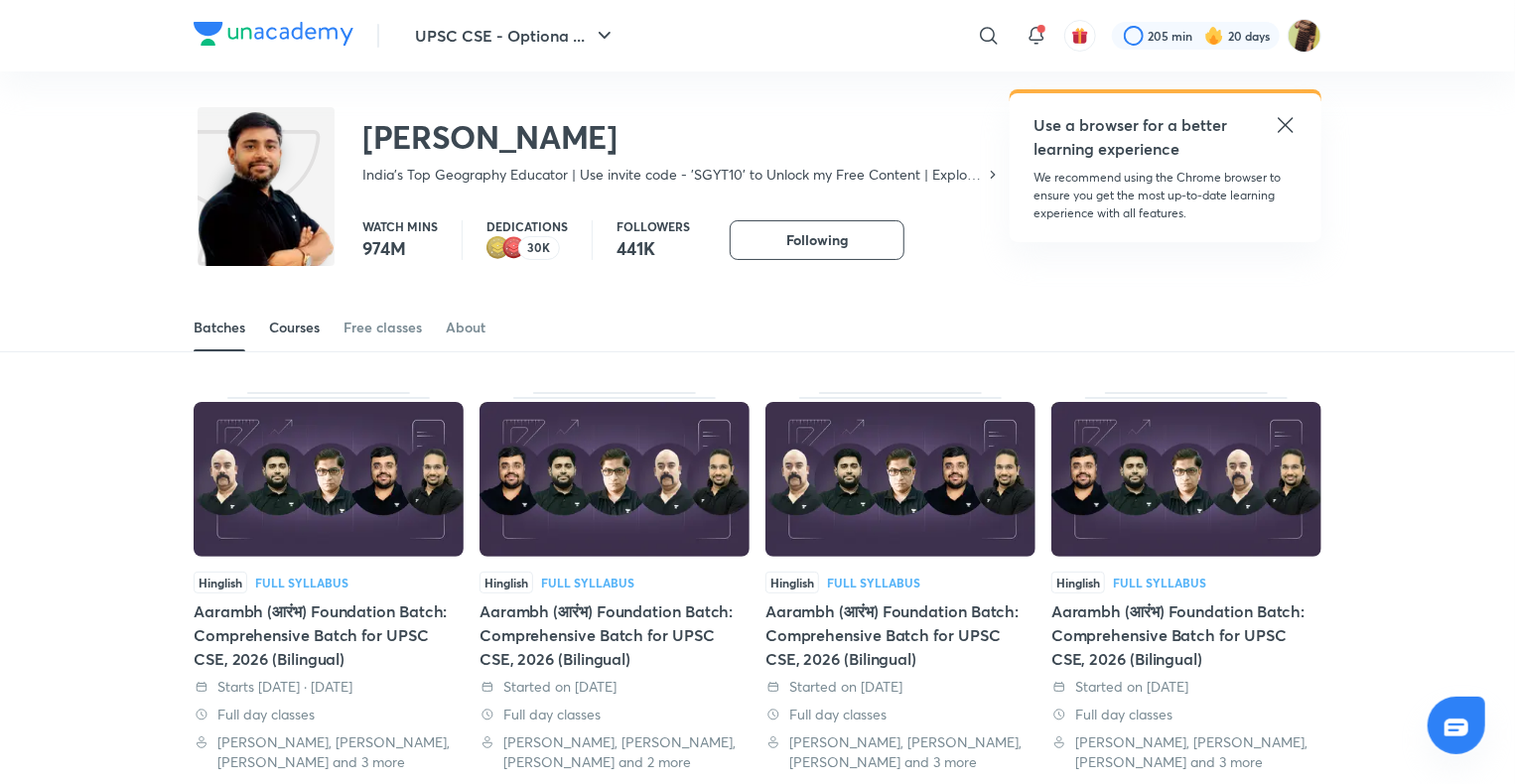 click on "Courses" at bounding box center (294, 327) 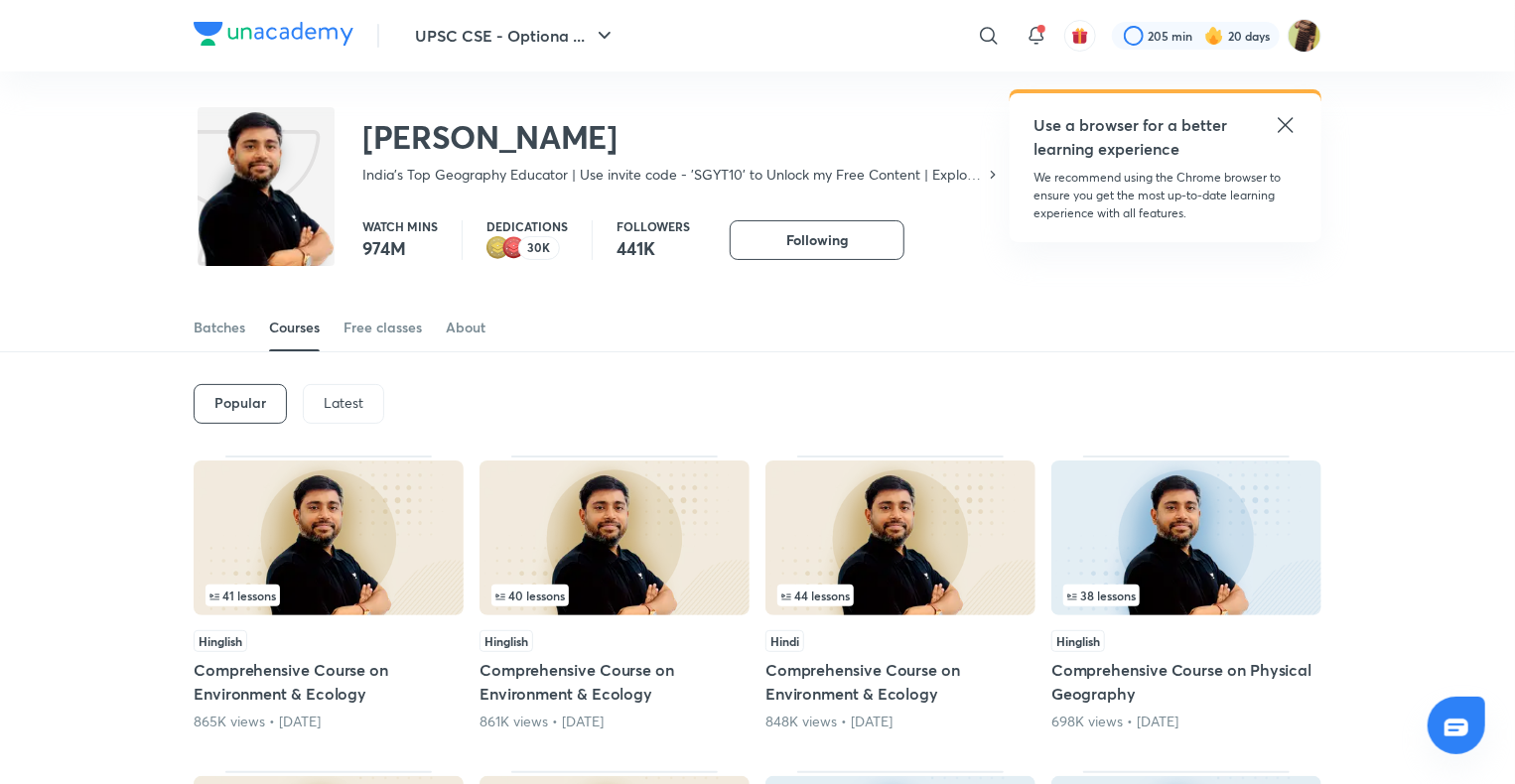 click on "Latest" at bounding box center [344, 403] 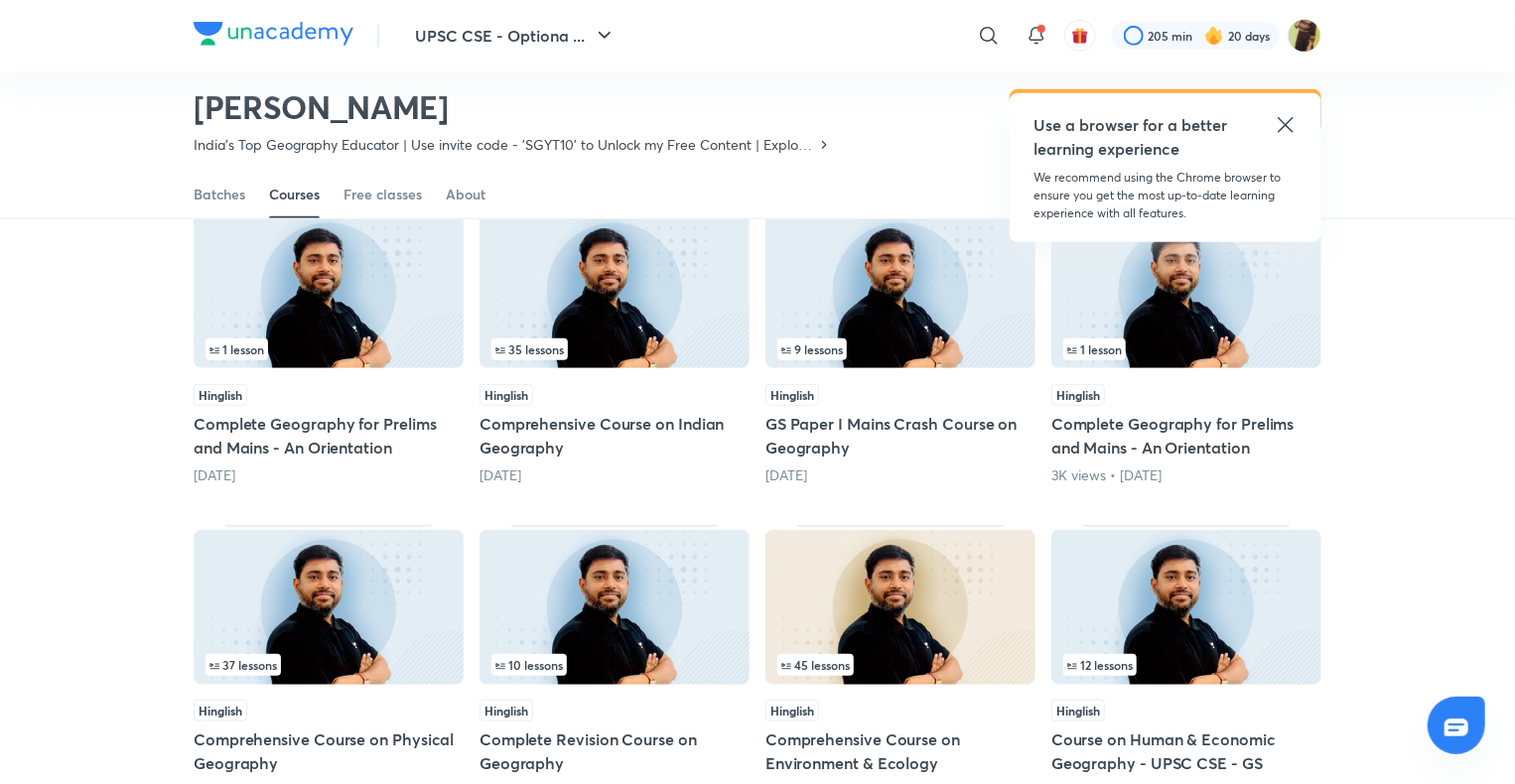 scroll, scrollTop: 579, scrollLeft: 0, axis: vertical 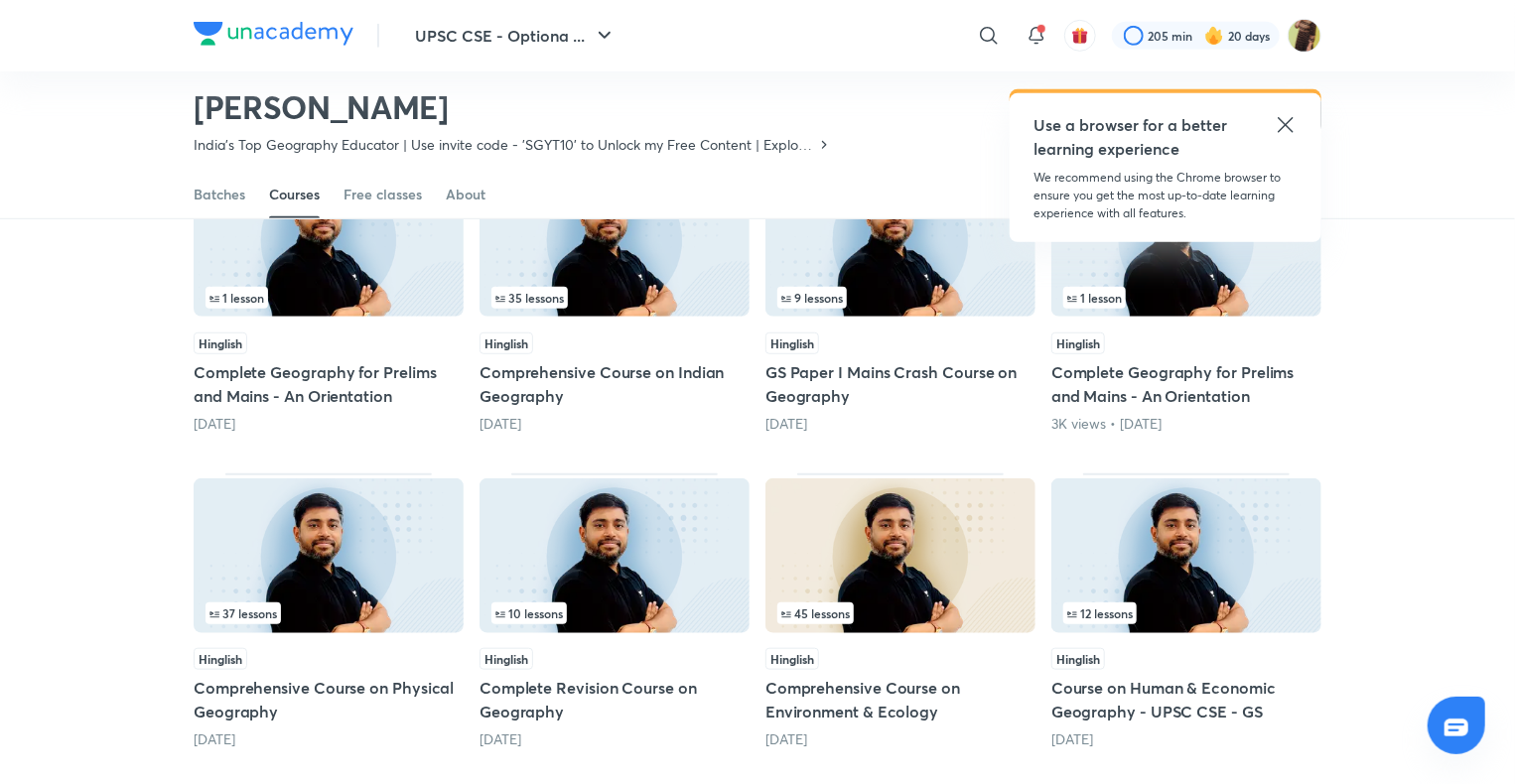 click at bounding box center (615, 239) 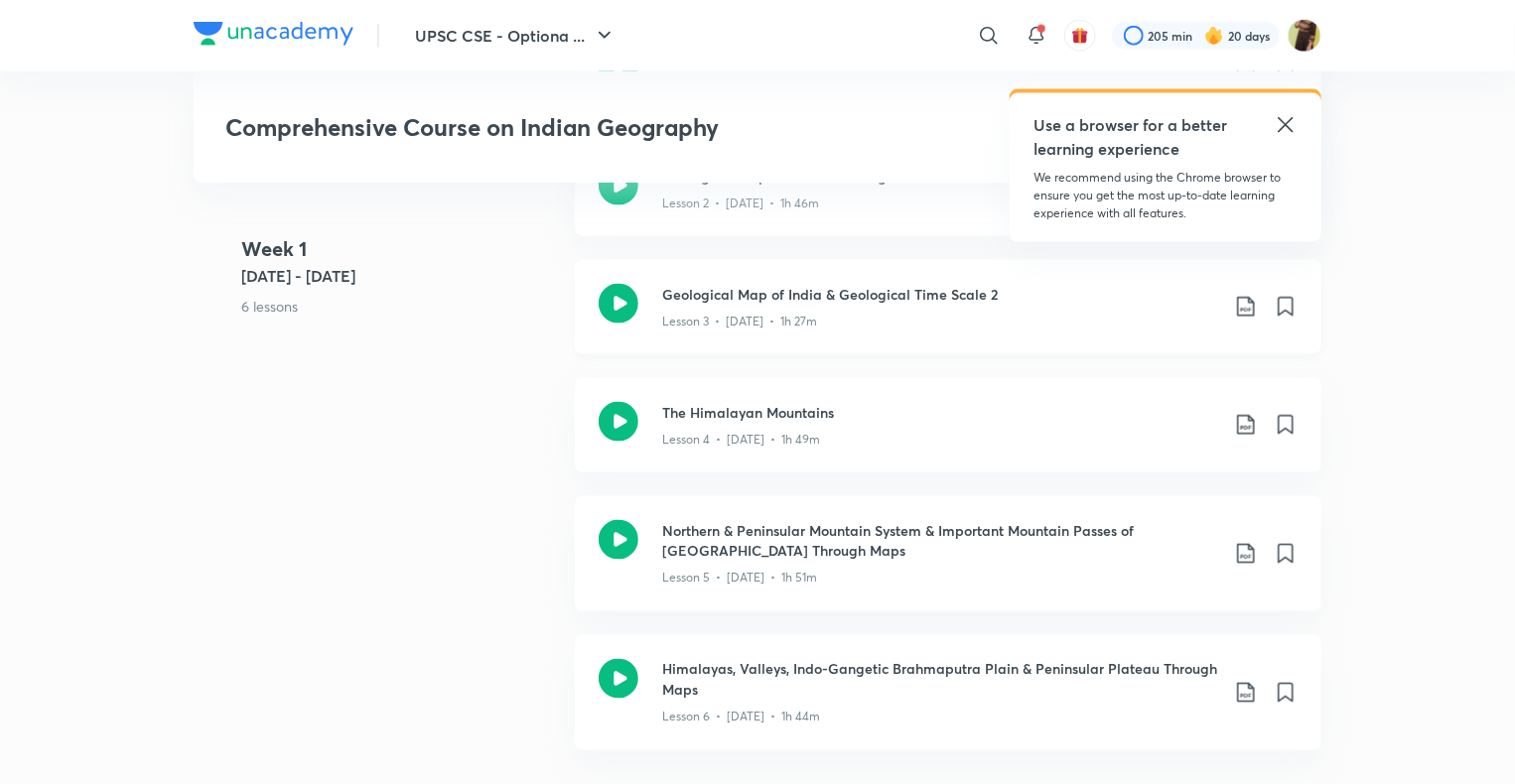 scroll, scrollTop: 1449, scrollLeft: 0, axis: vertical 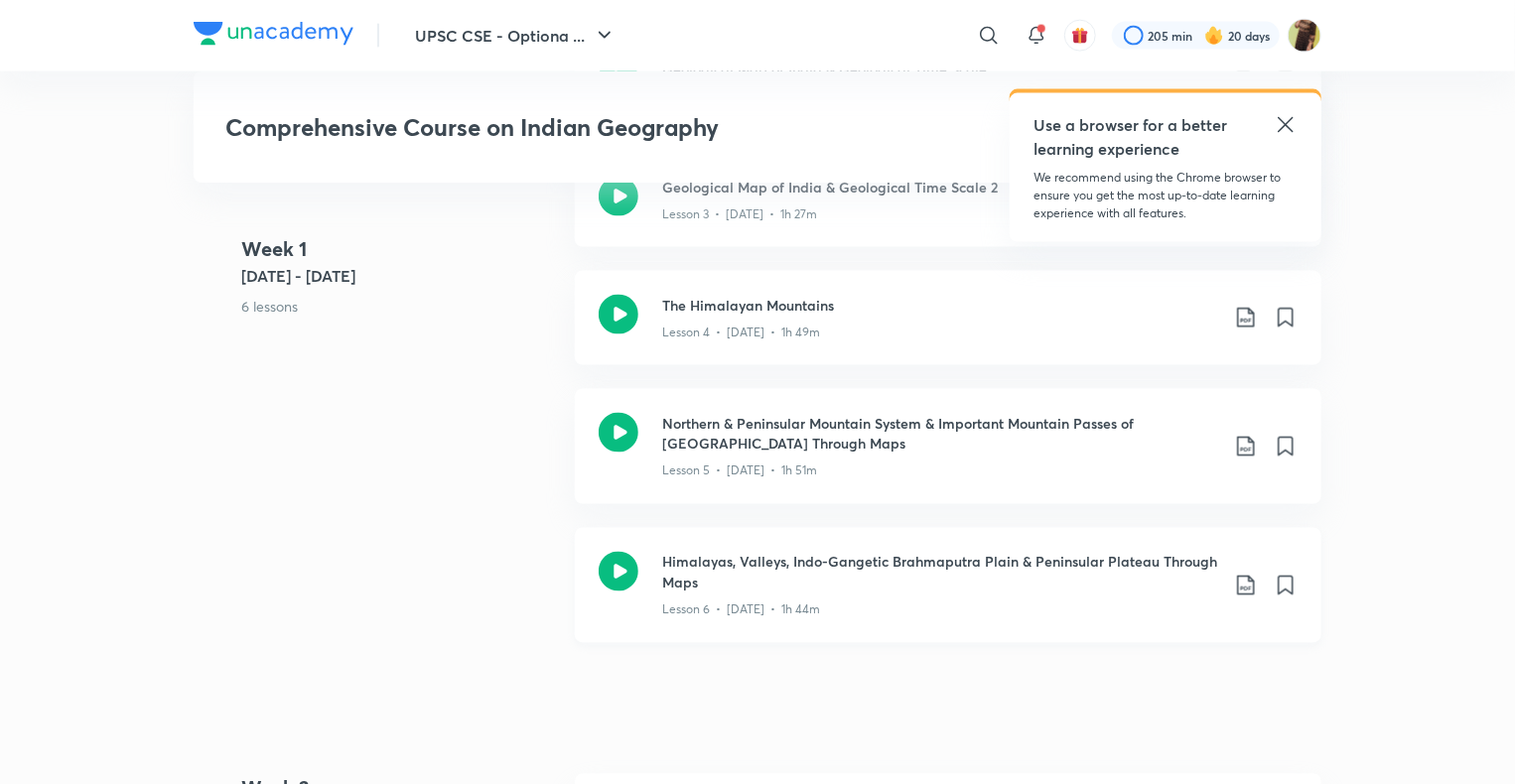 click at bounding box center (619, 586) 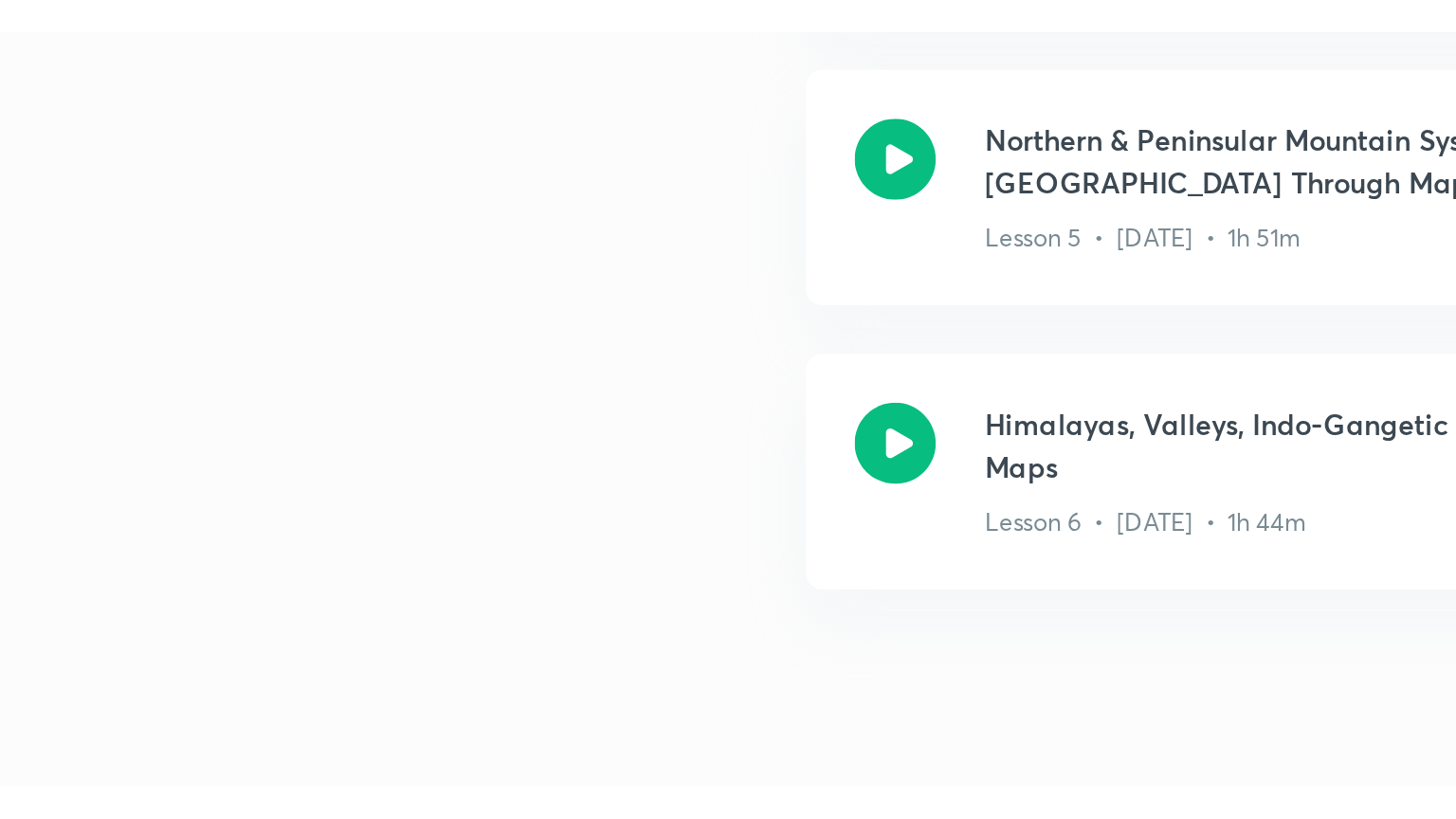scroll, scrollTop: 1372, scrollLeft: 0, axis: vertical 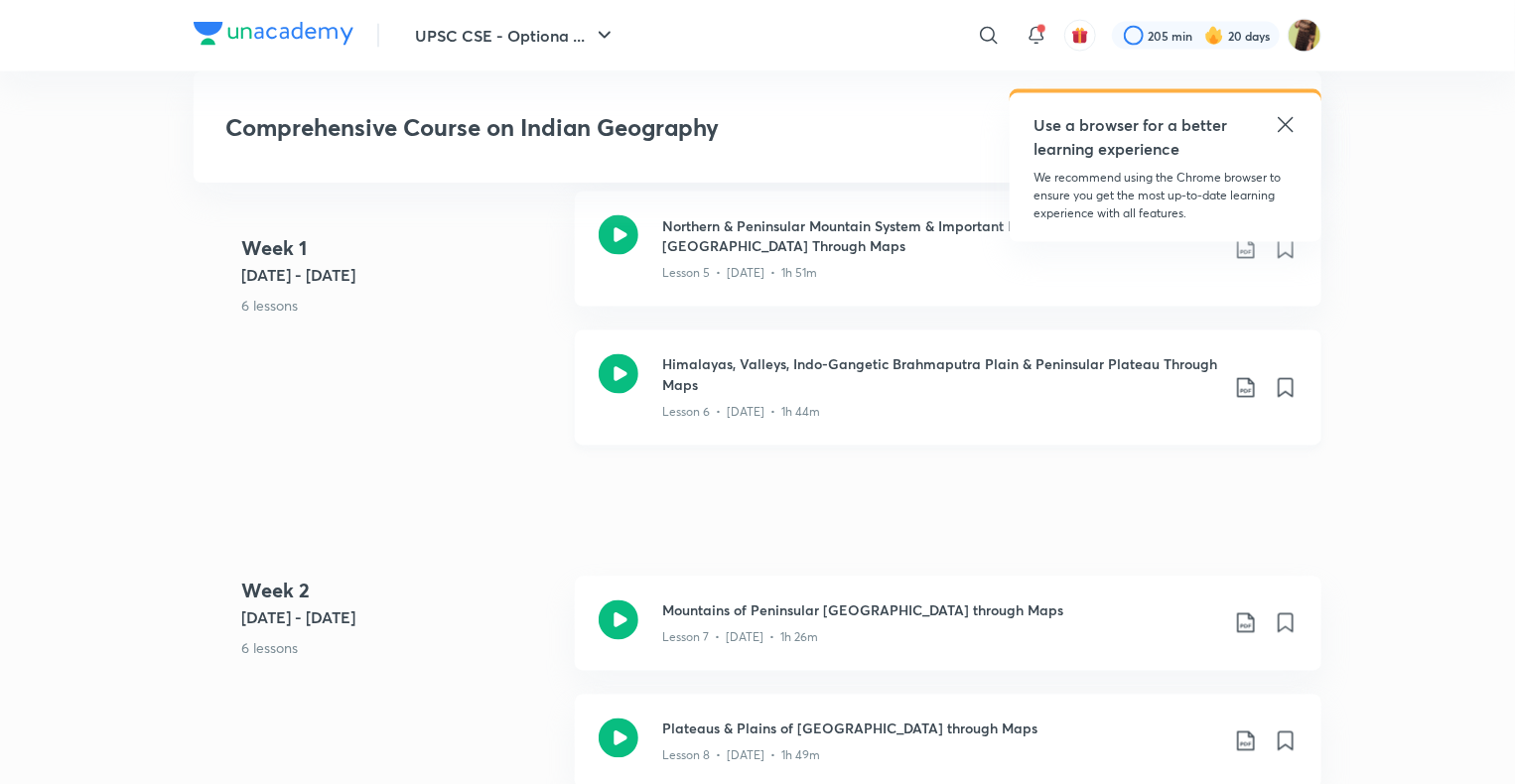 click 